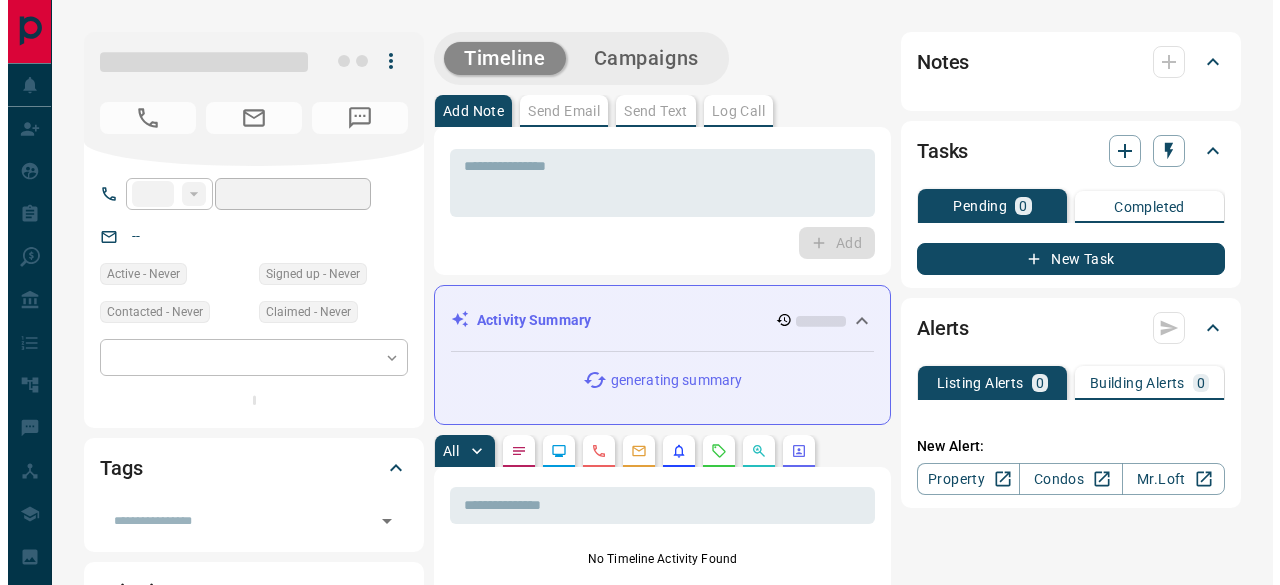 scroll, scrollTop: 0, scrollLeft: 0, axis: both 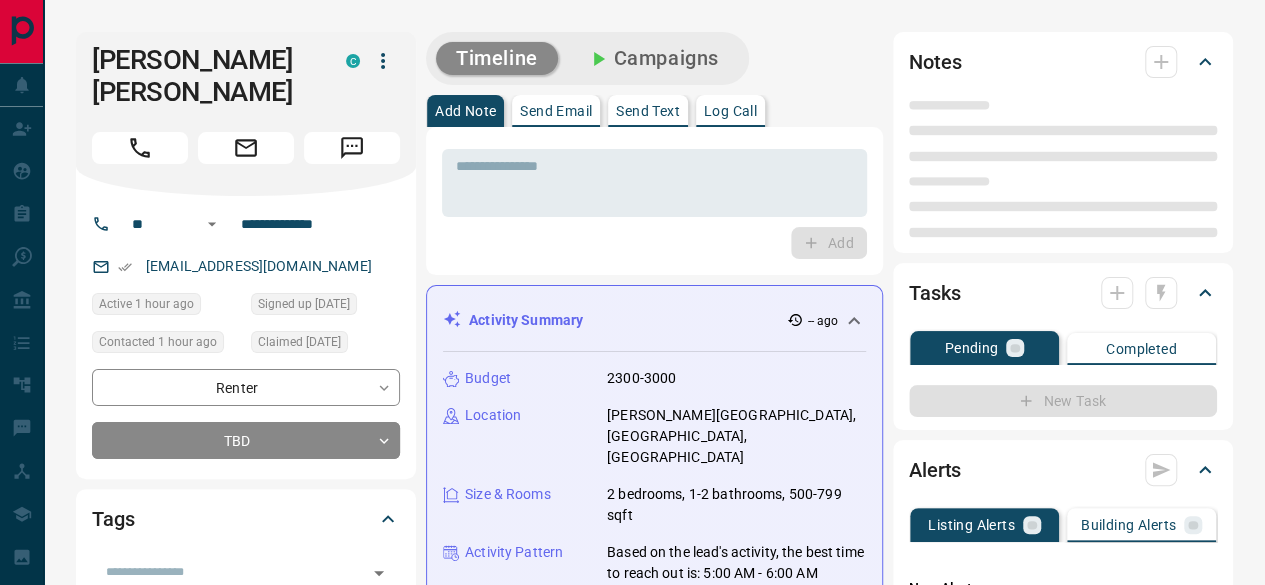 type on "**" 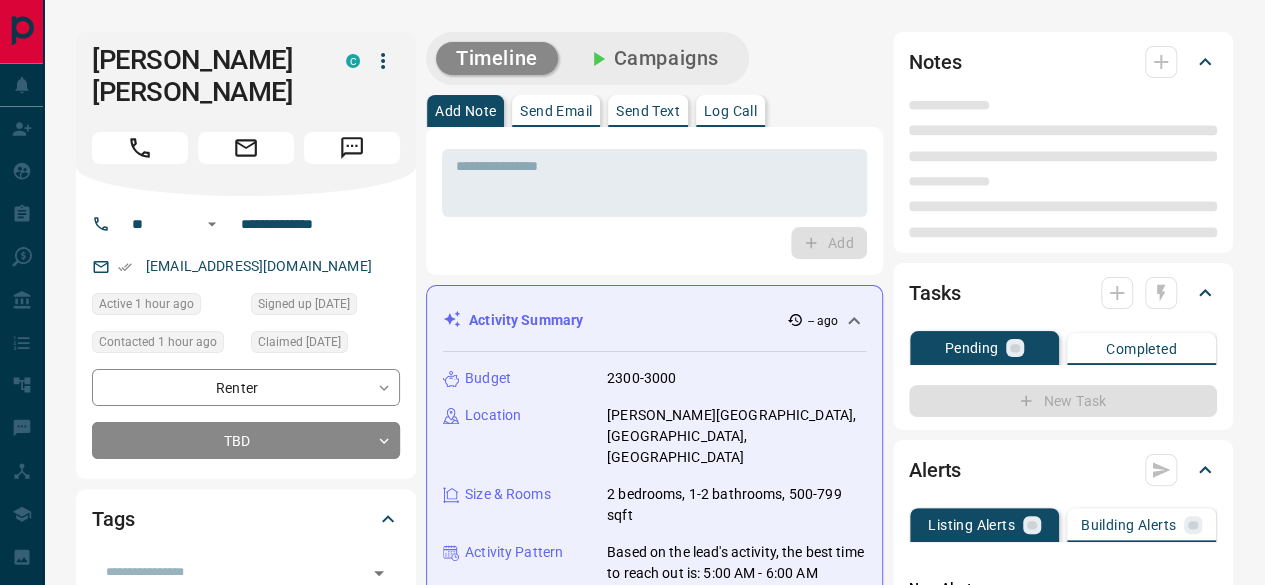 type on "**********" 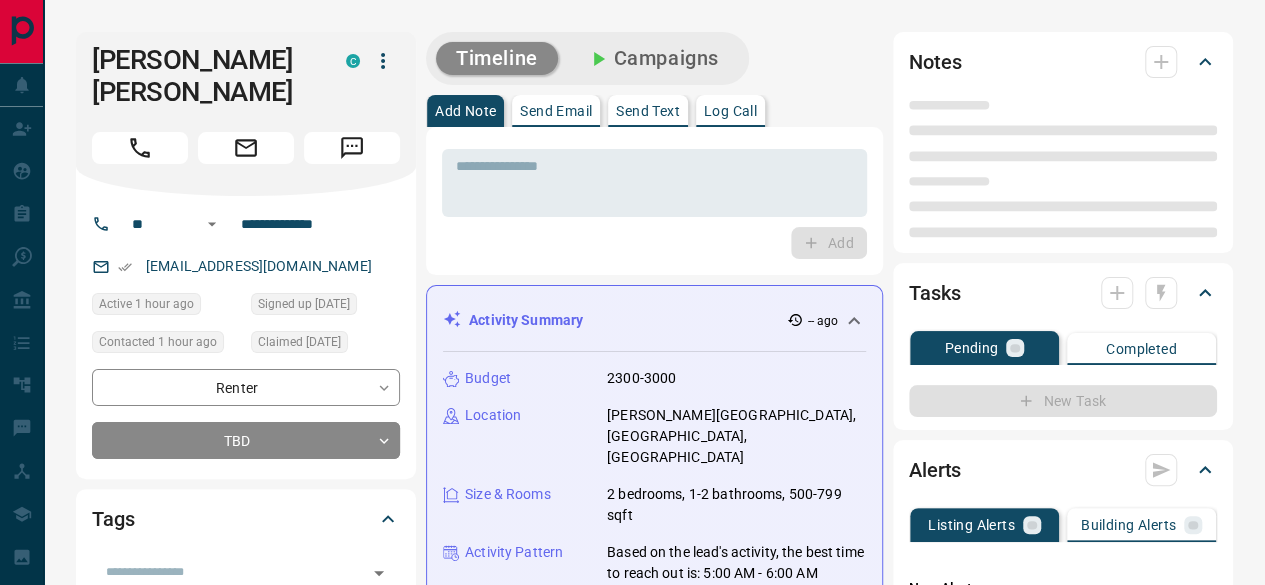 type on "**********" 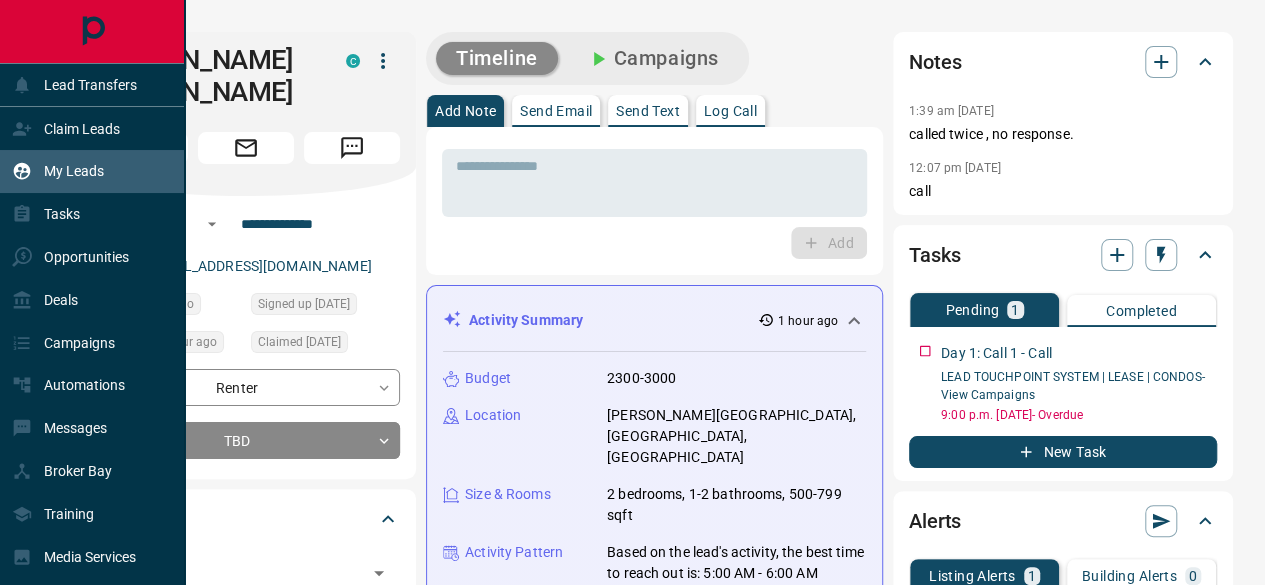 click on "My Leads" at bounding box center (74, 171) 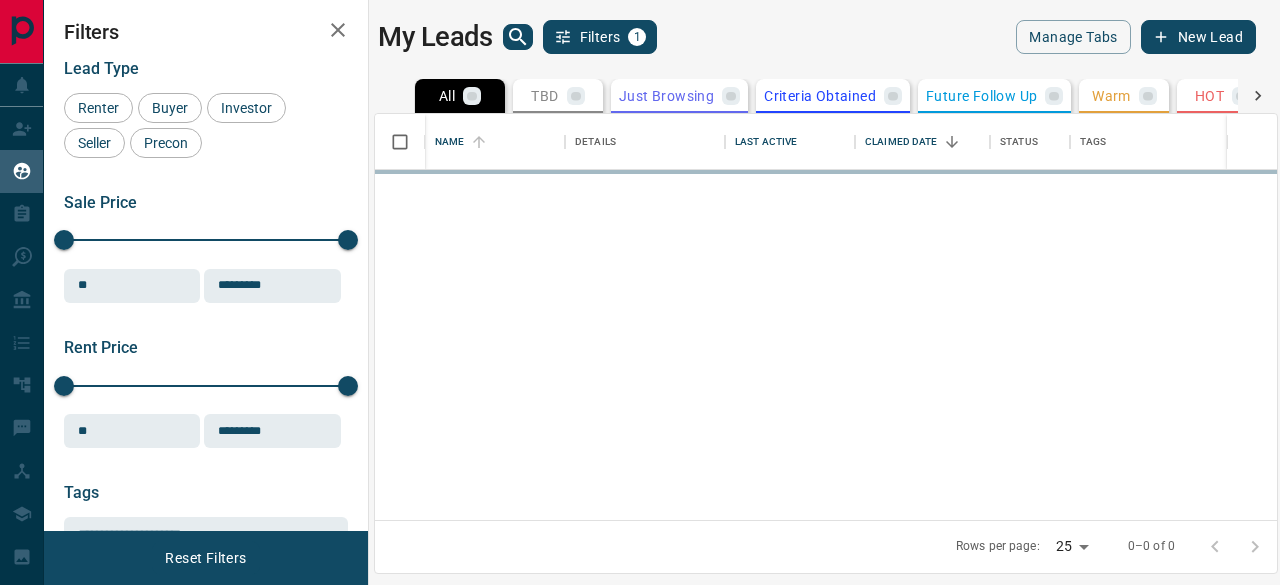 scroll, scrollTop: 16, scrollLeft: 16, axis: both 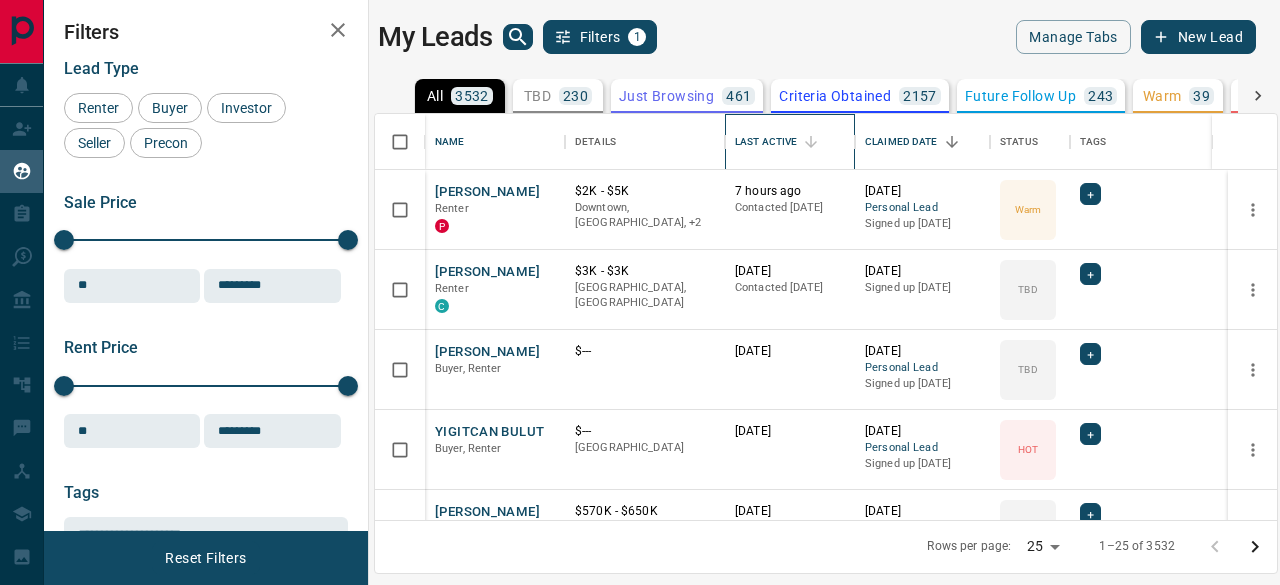 click on "Last Active" at bounding box center (766, 142) 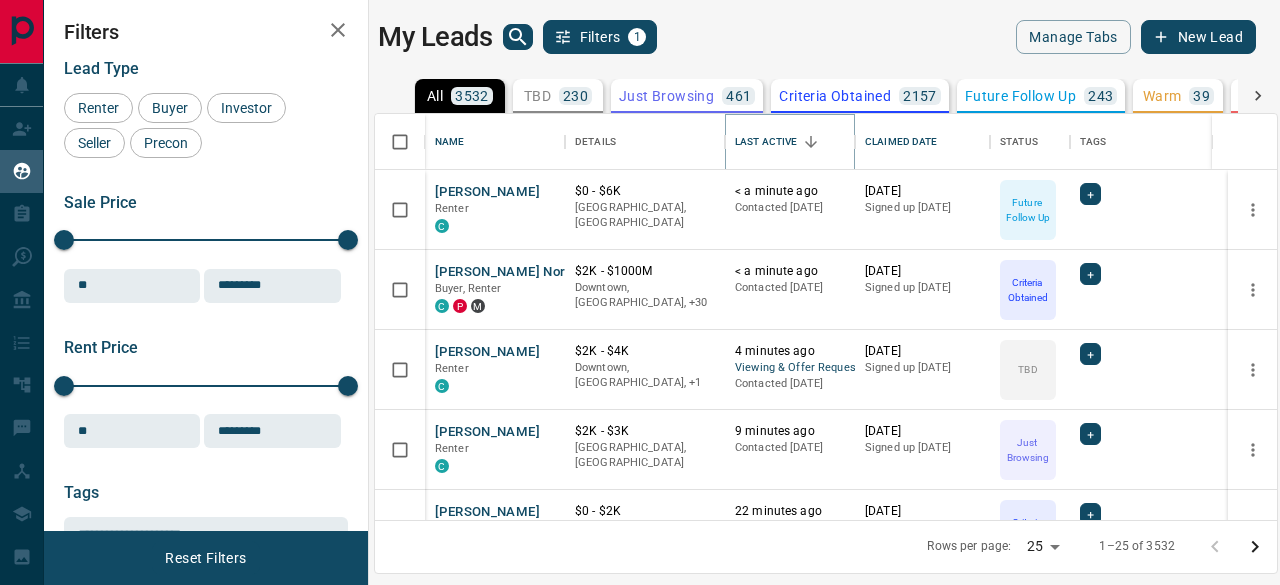 click 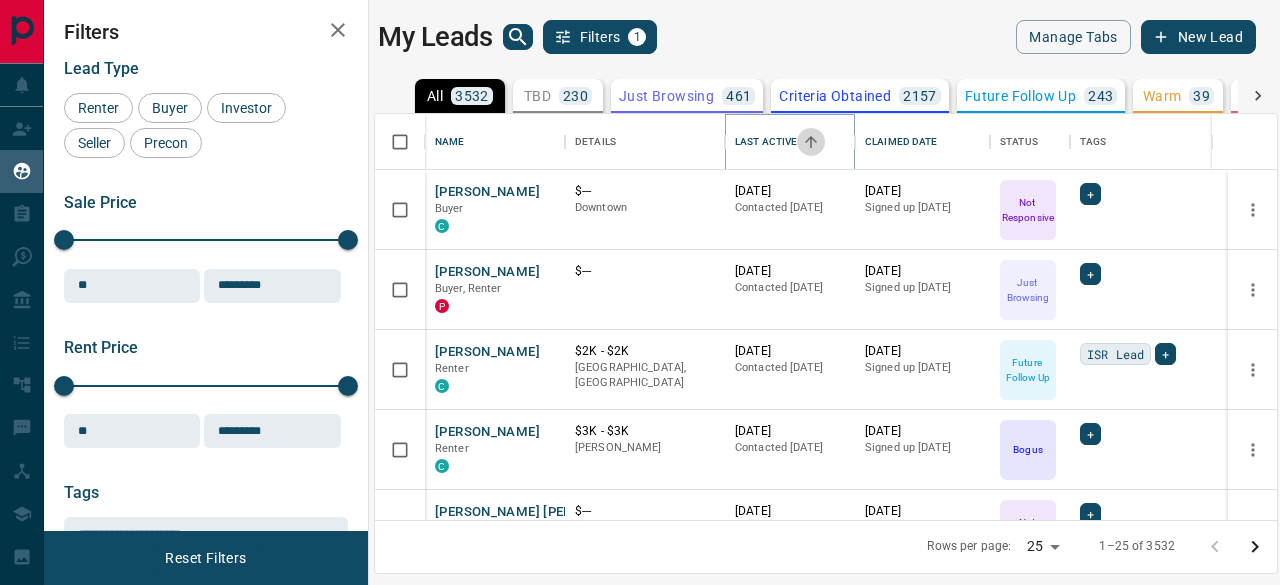 click at bounding box center [811, 142] 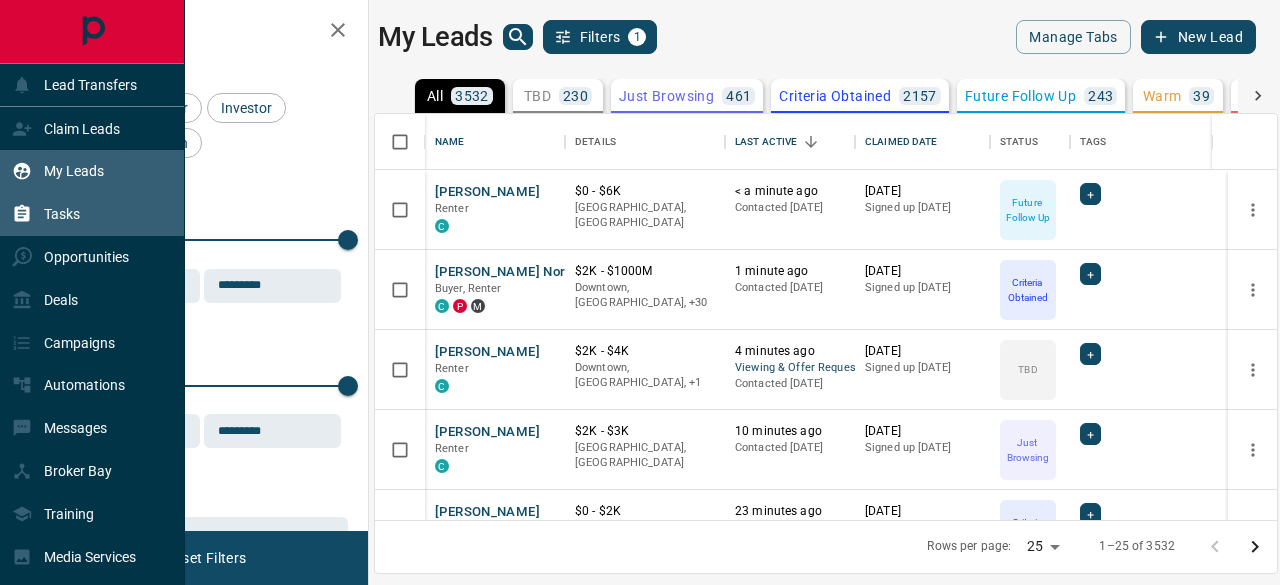 click on "Tasks" at bounding box center [62, 214] 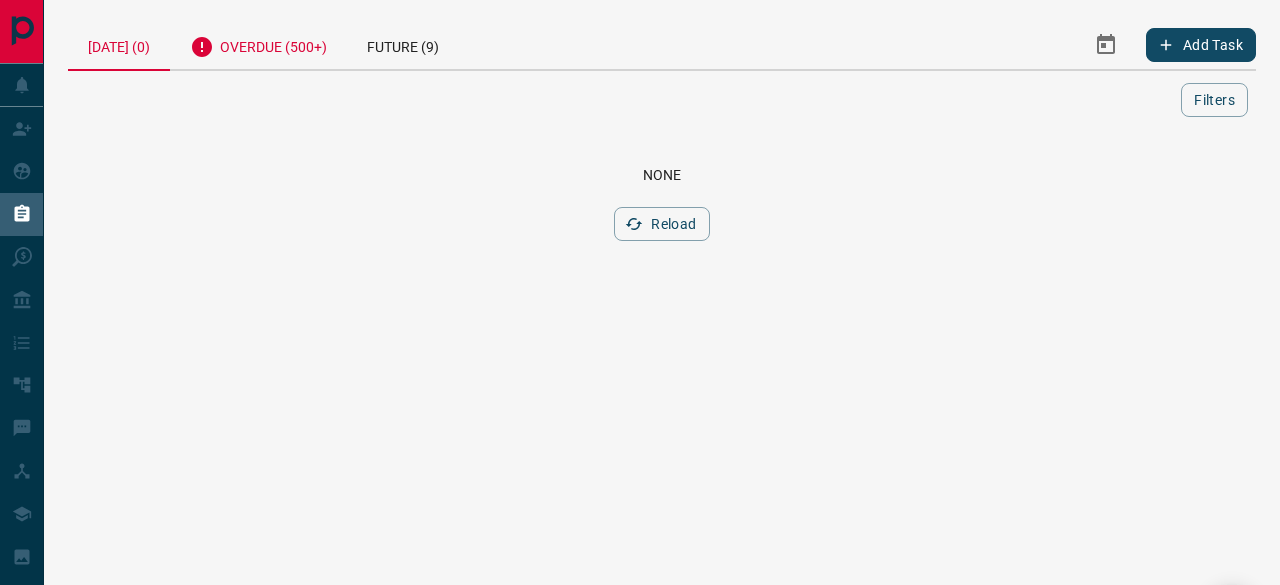 click on "Overdue (500+)" at bounding box center (258, 44) 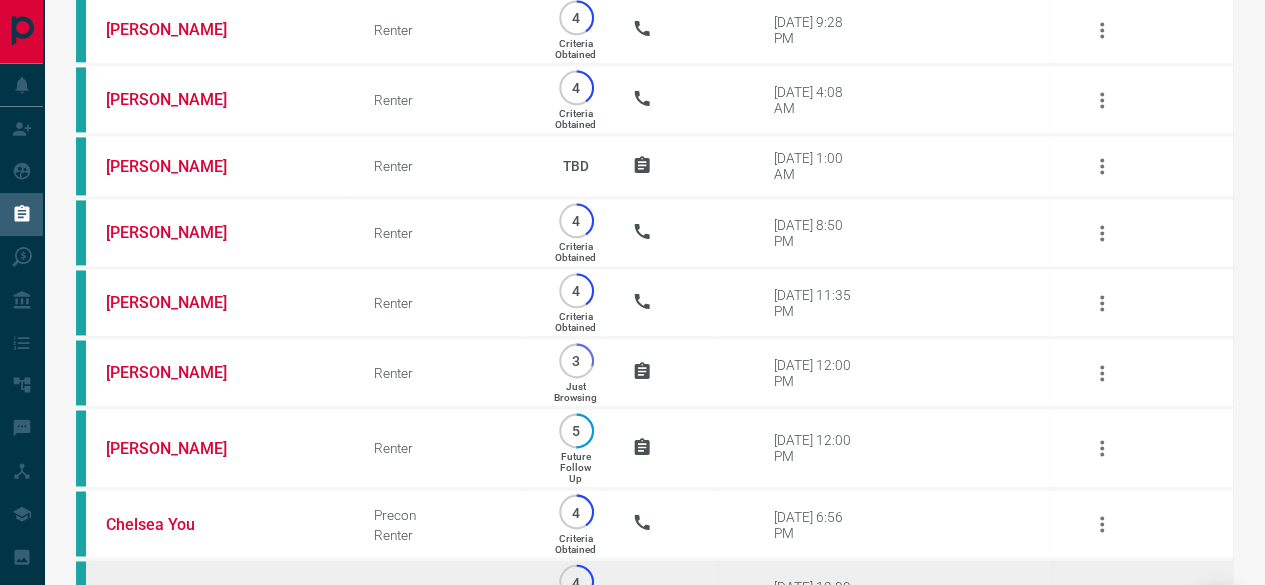 scroll, scrollTop: 13000, scrollLeft: 0, axis: vertical 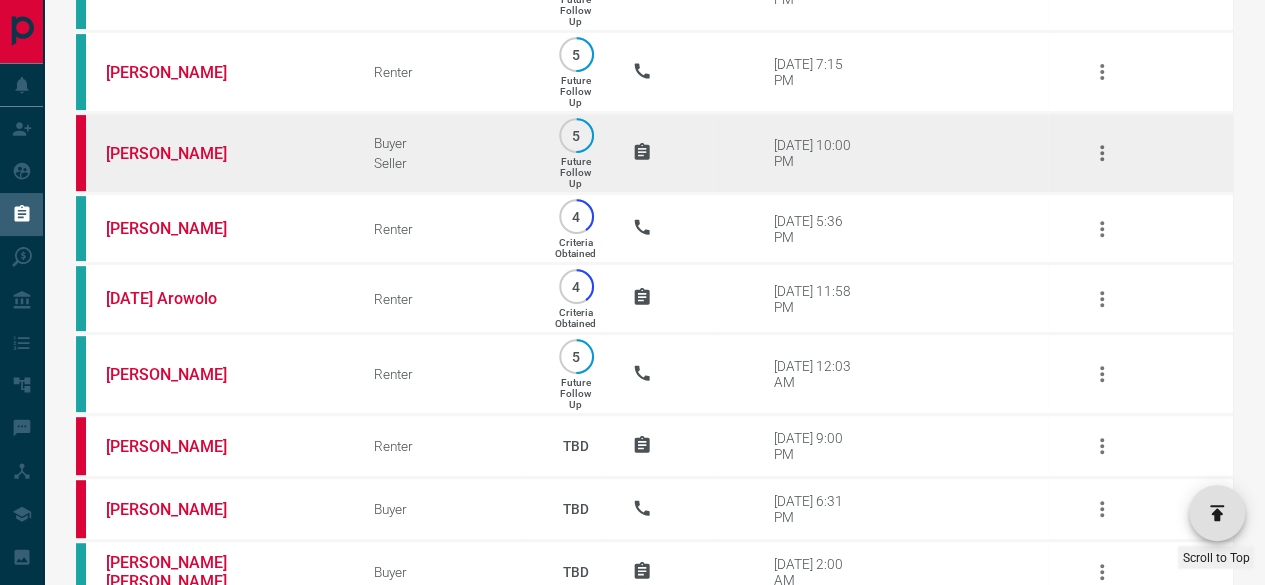 click on "Buyer" at bounding box center (447, 143) 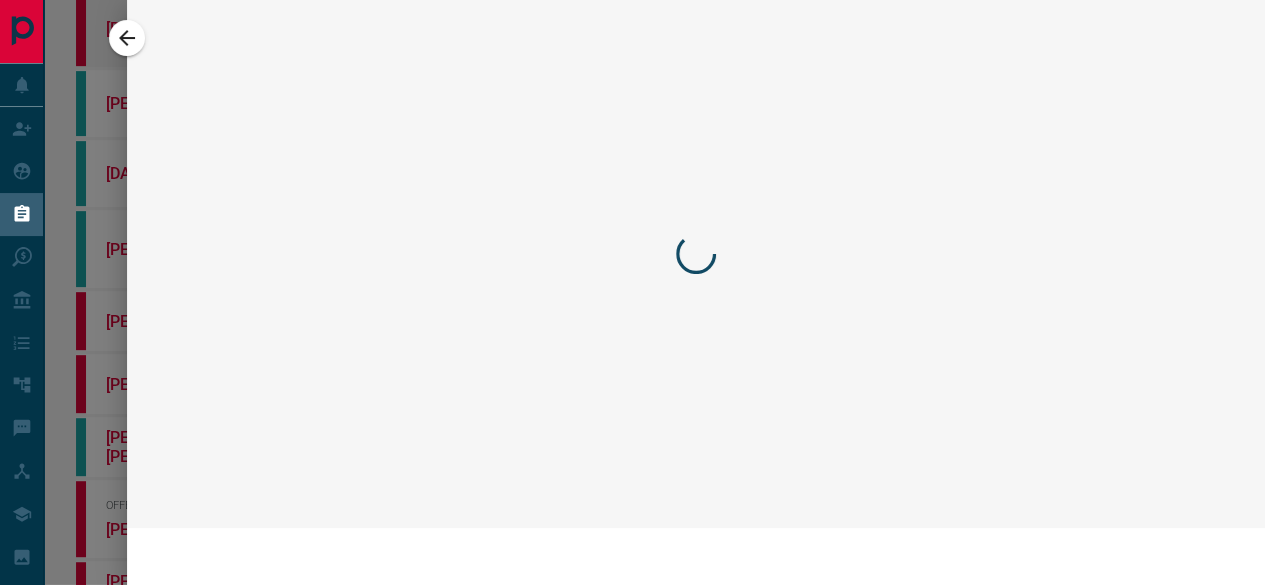 scroll, scrollTop: 30558, scrollLeft: 0, axis: vertical 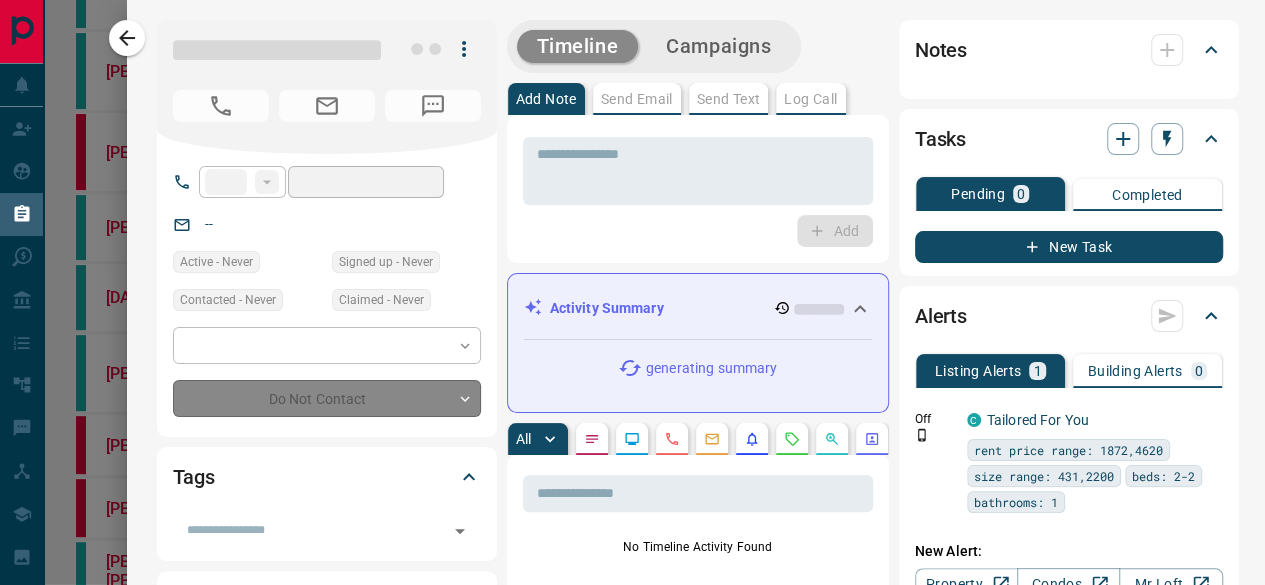 type on "**" 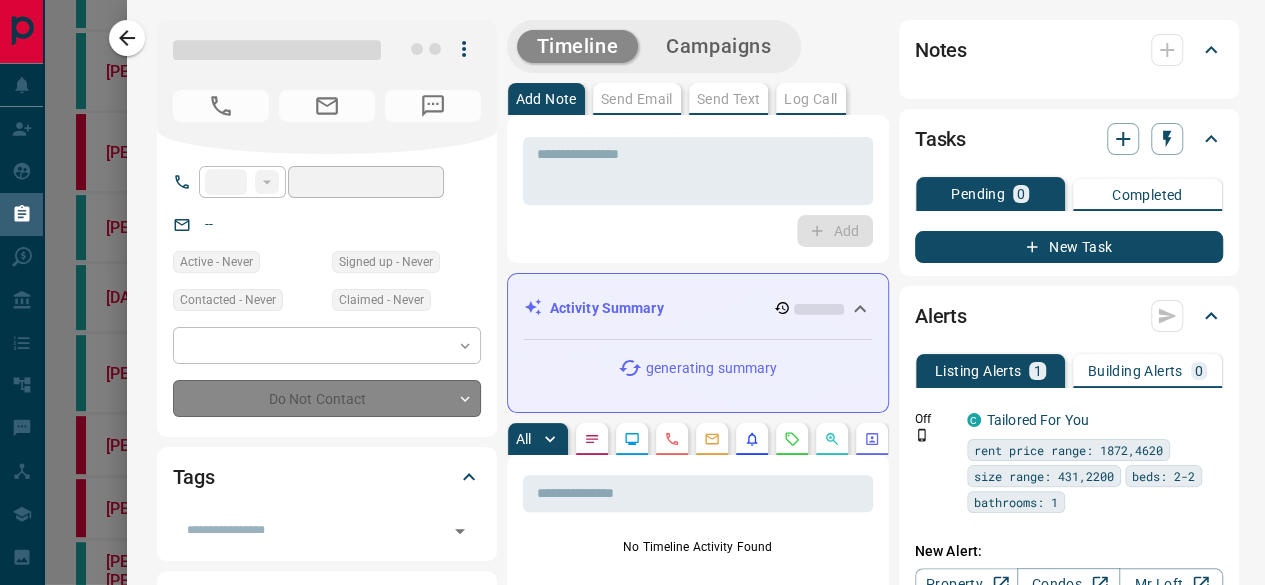 type on "**********" 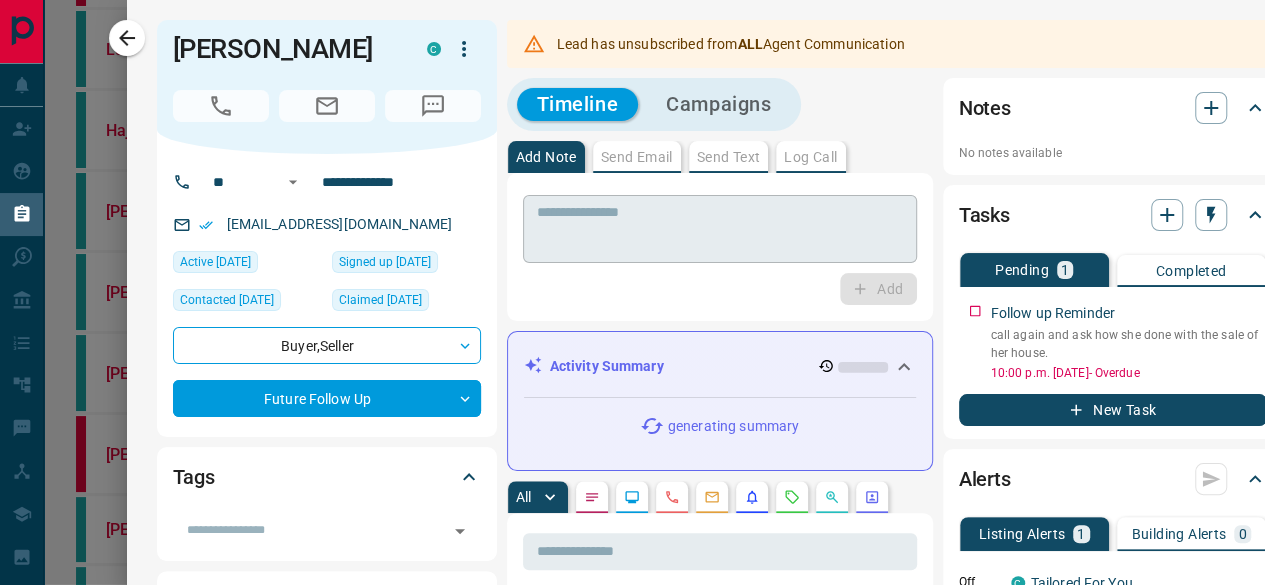 scroll, scrollTop: 30158, scrollLeft: 0, axis: vertical 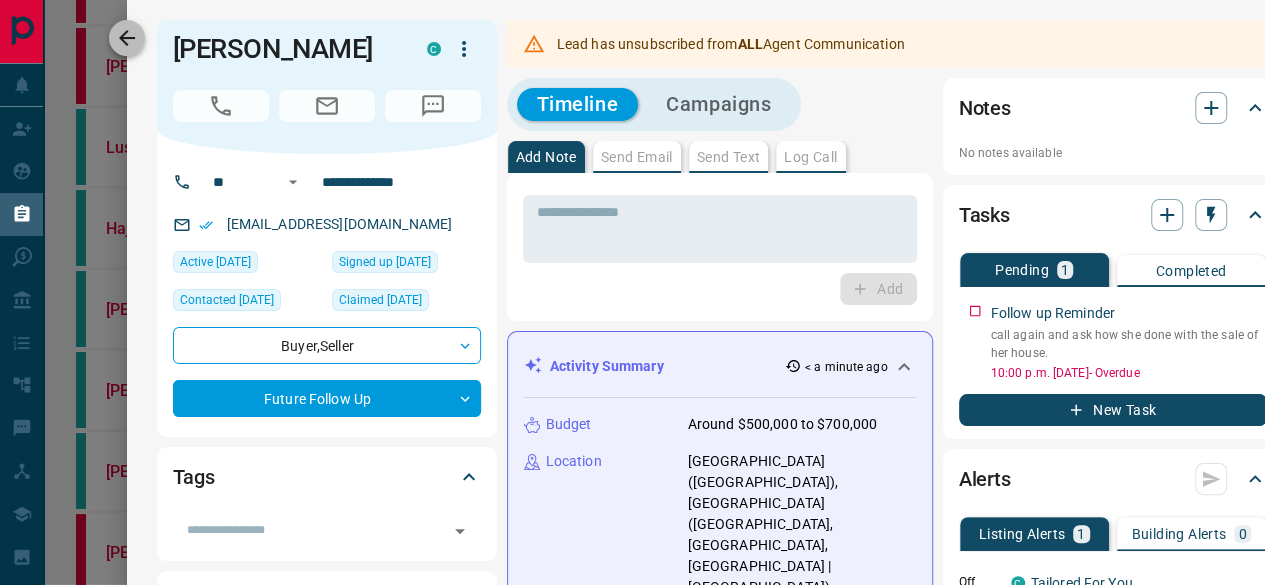 click 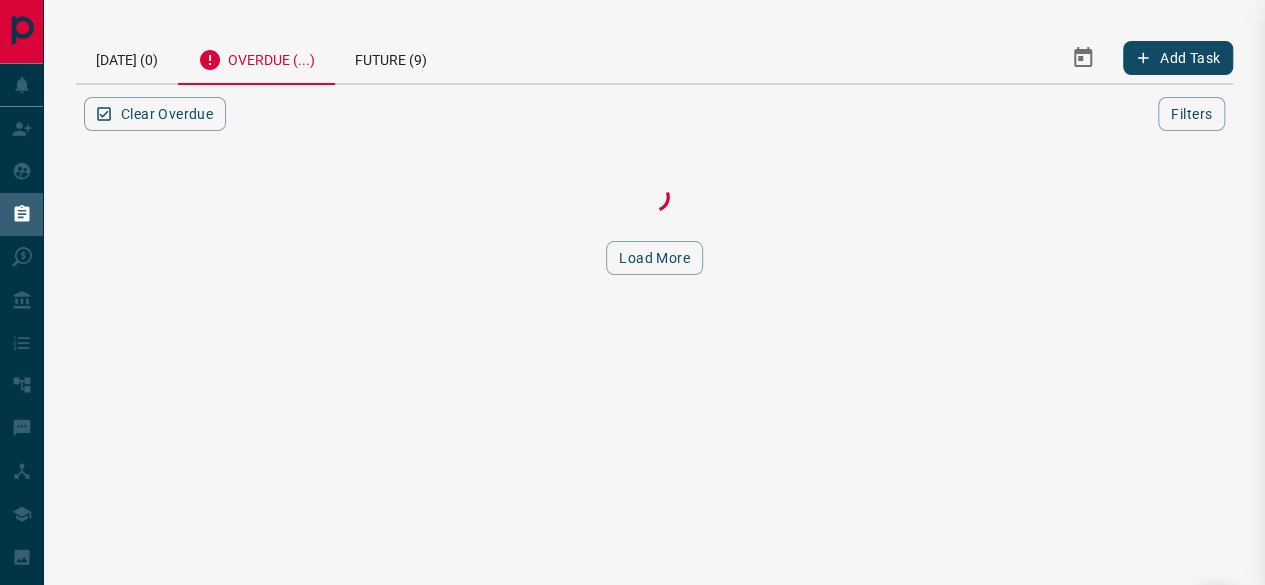 scroll, scrollTop: 0, scrollLeft: 0, axis: both 